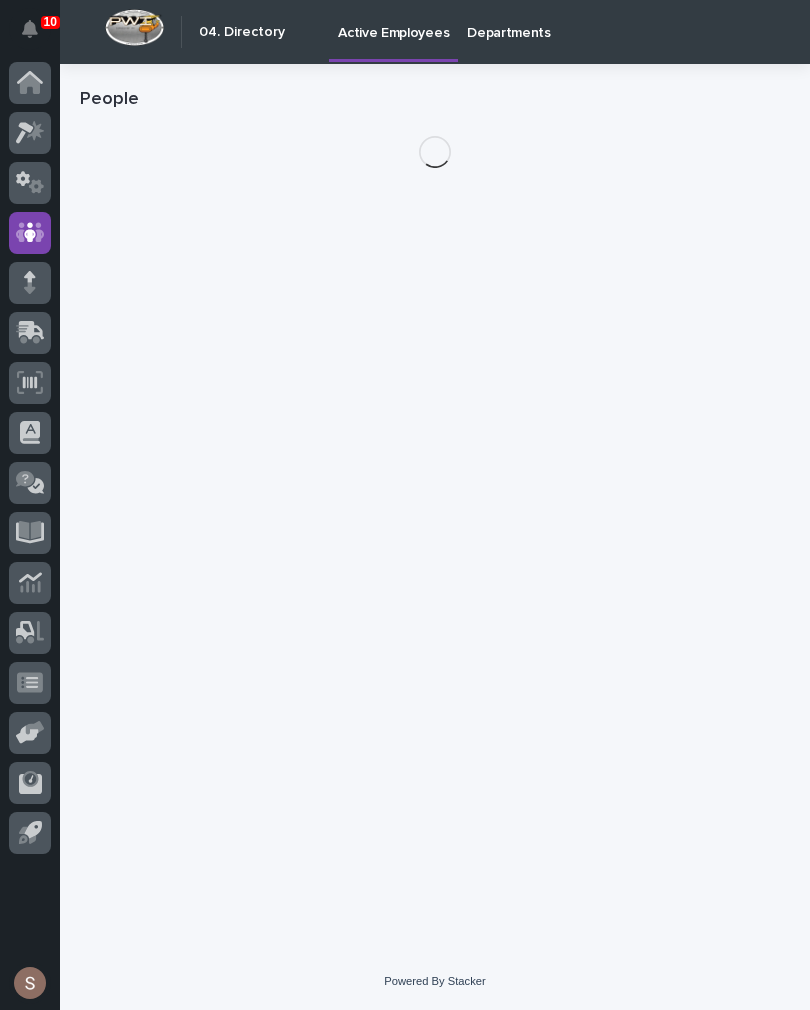 scroll, scrollTop: 0, scrollLeft: 0, axis: both 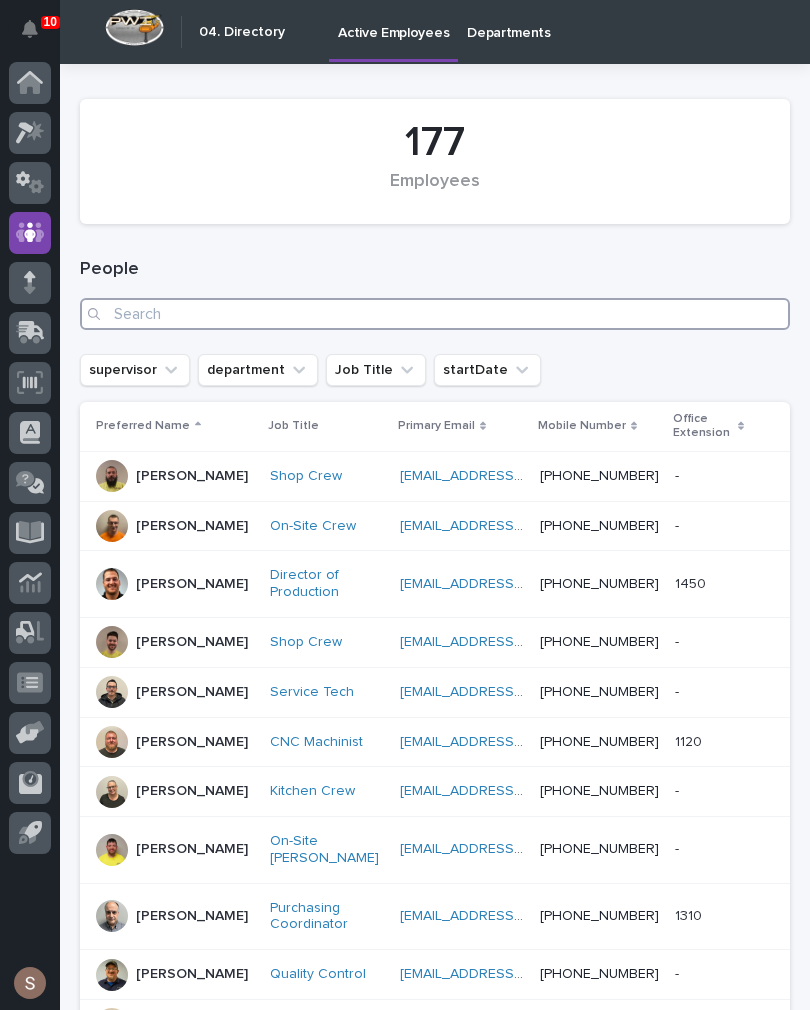 click at bounding box center (435, 314) 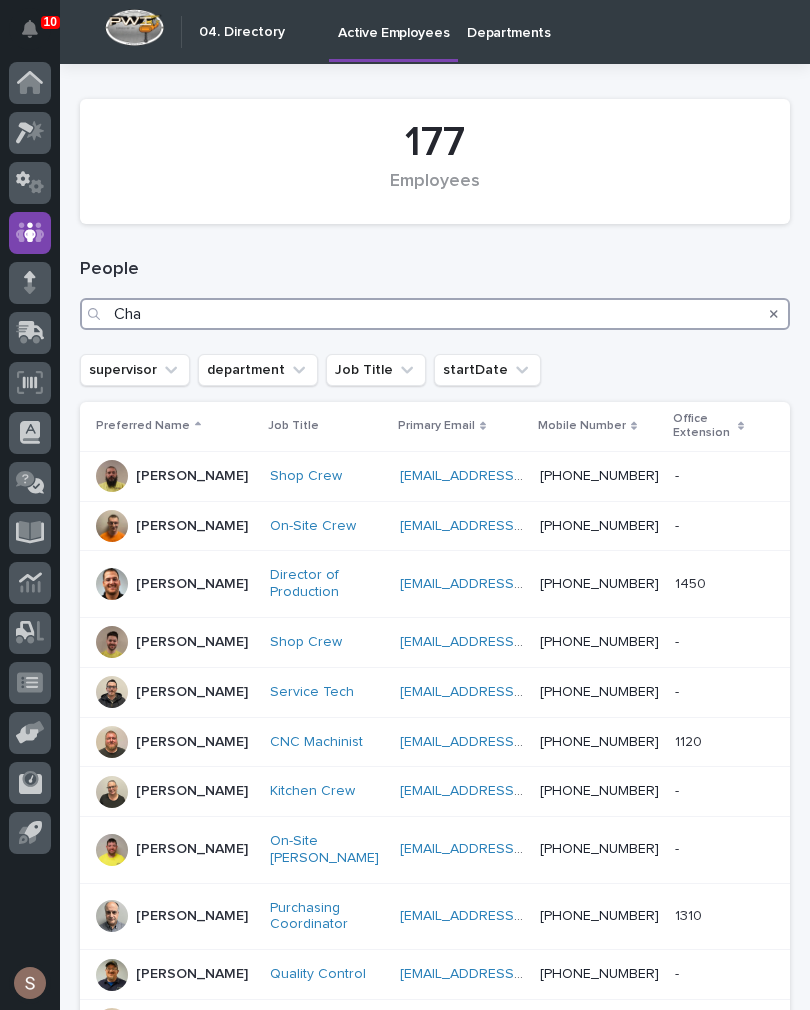 type on "Chaz" 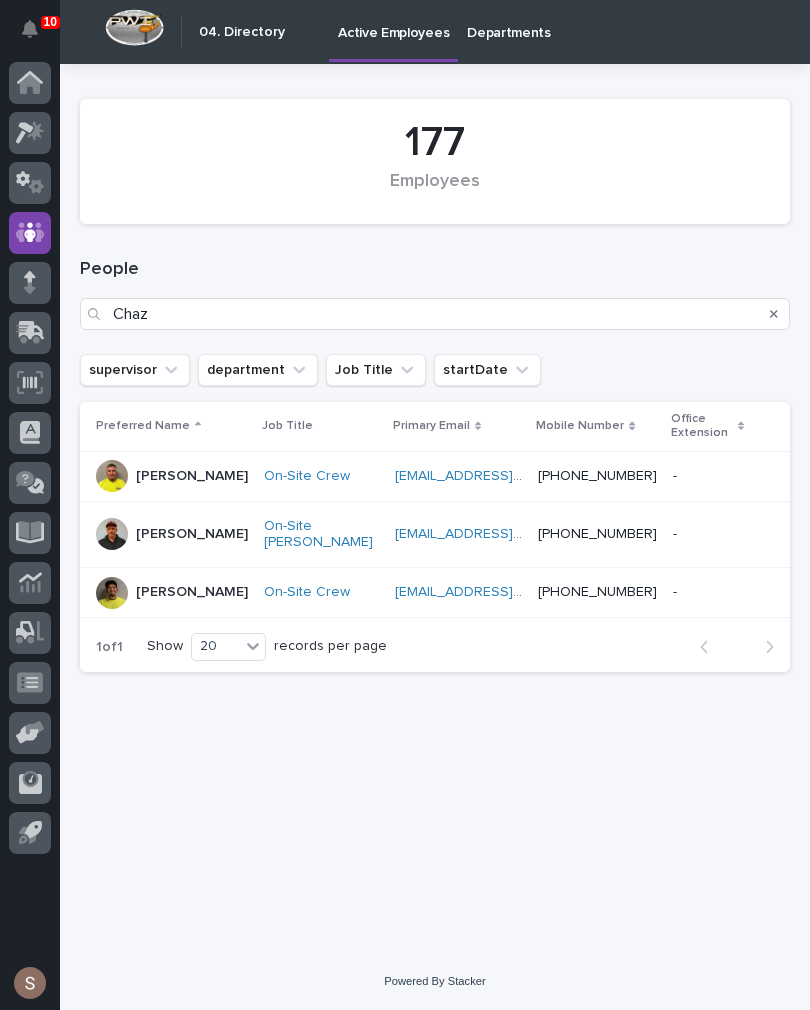 click on "Chaz Scherer" at bounding box center (192, 534) 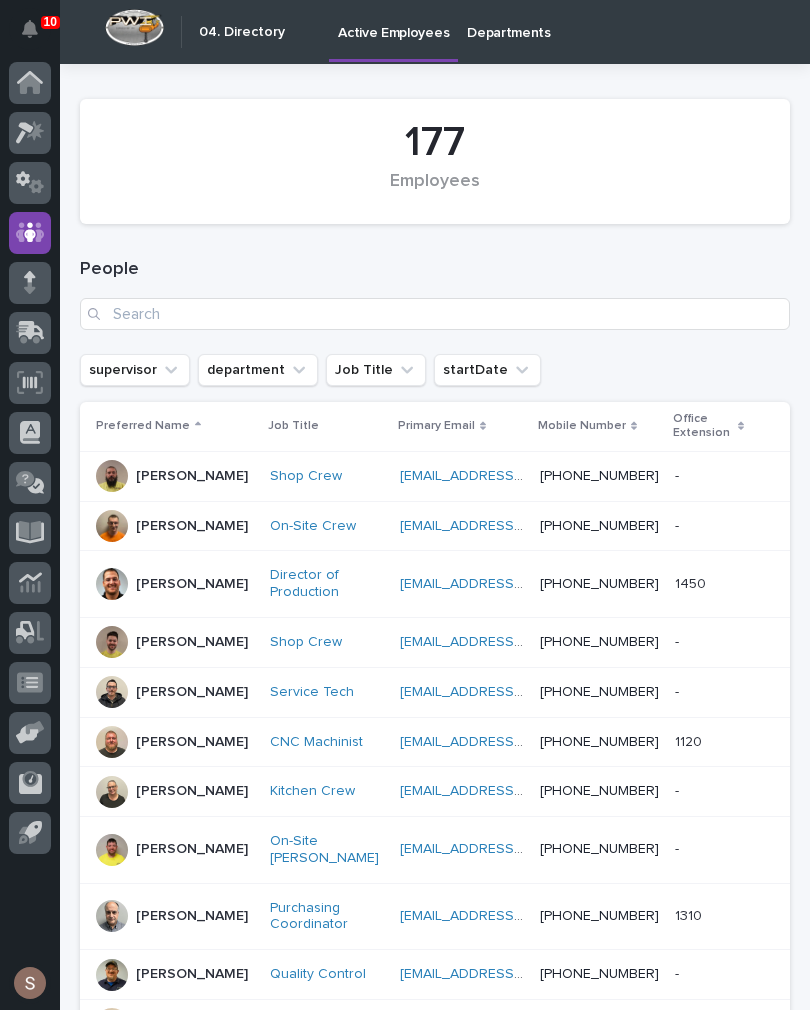 click 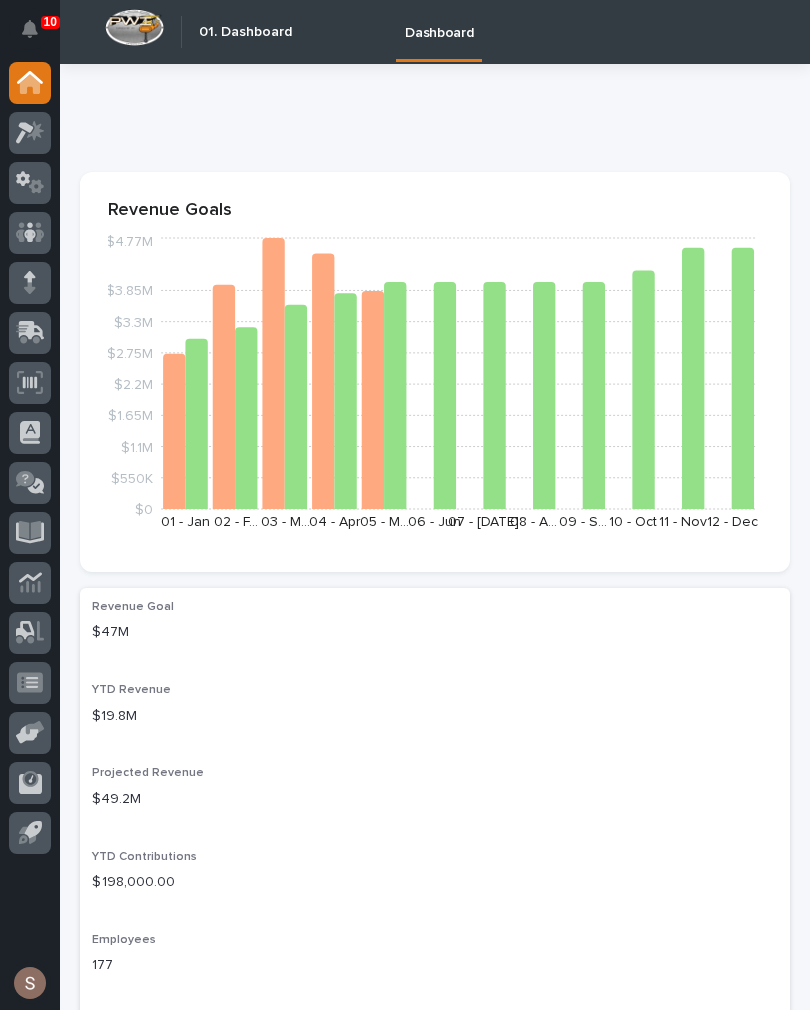 click at bounding box center (30, 233) 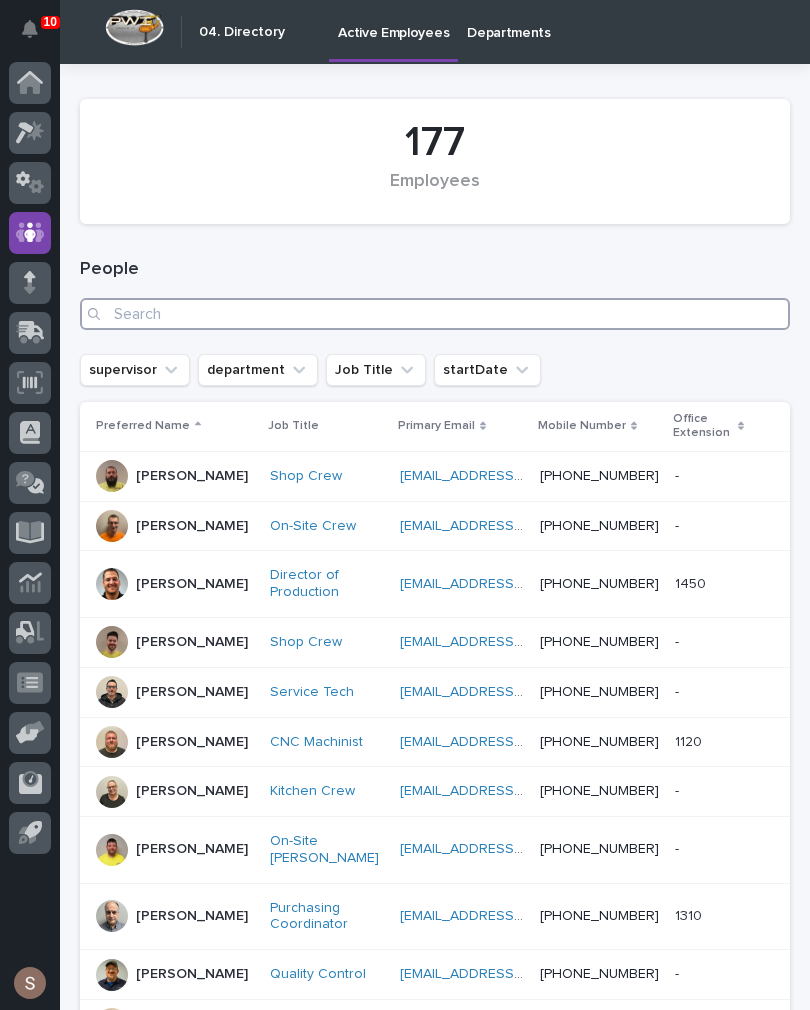 click at bounding box center [435, 314] 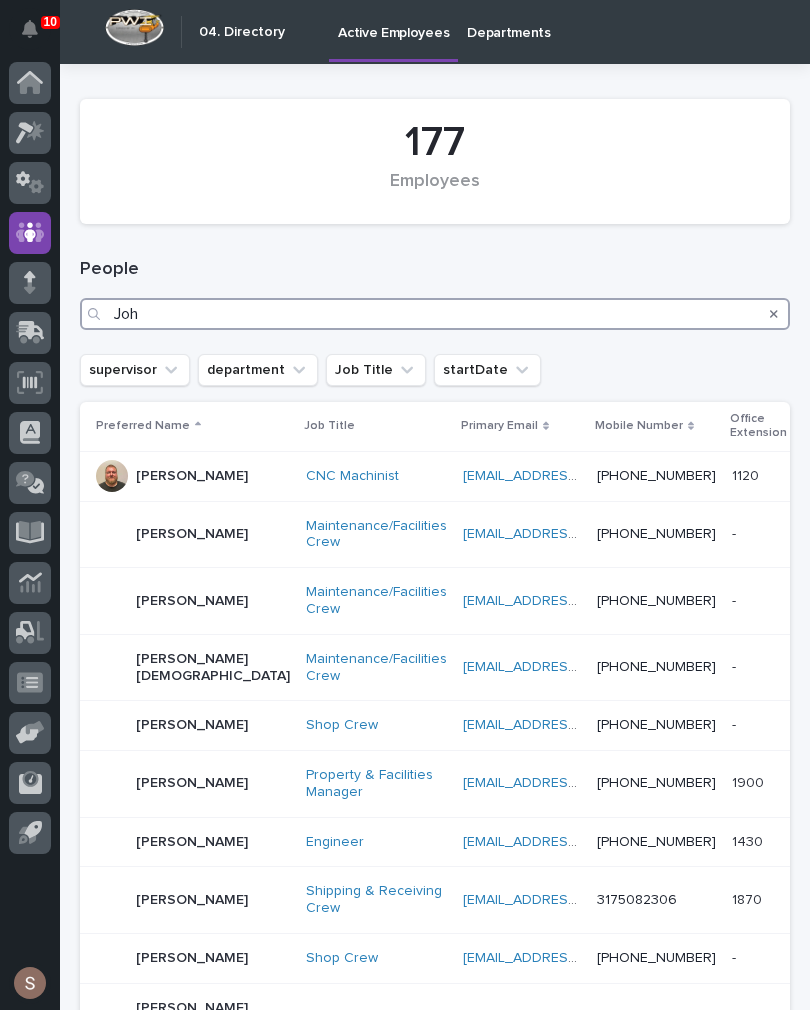 scroll, scrollTop: 0, scrollLeft: 0, axis: both 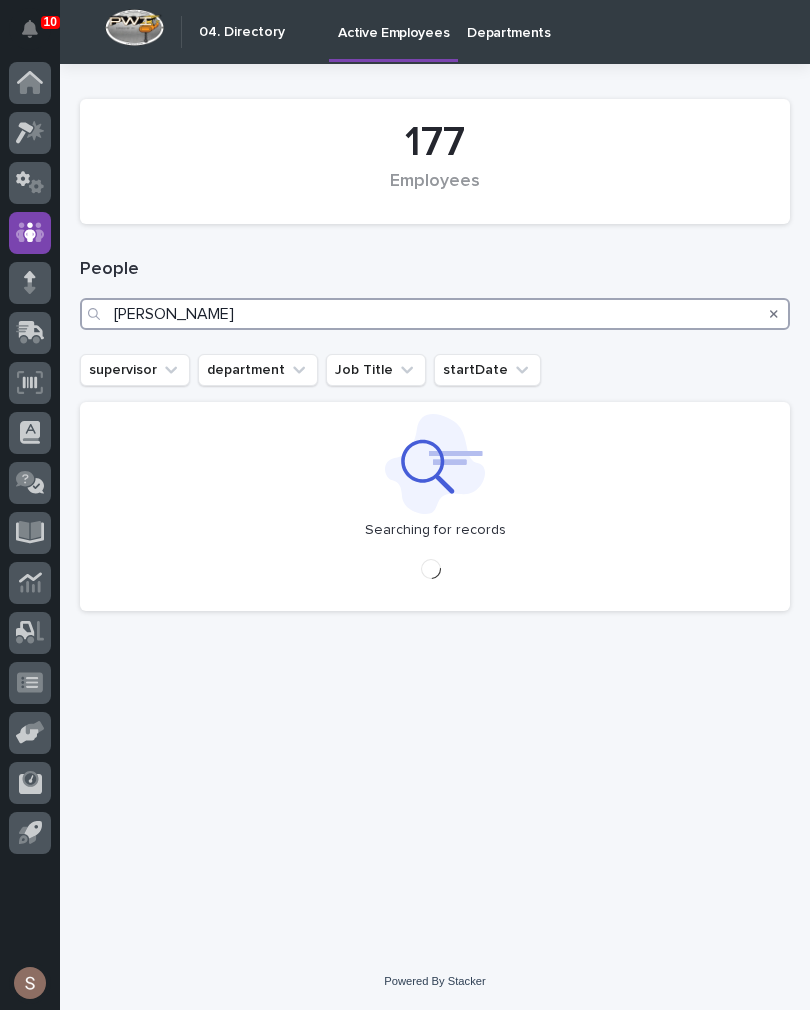 type on "Jon" 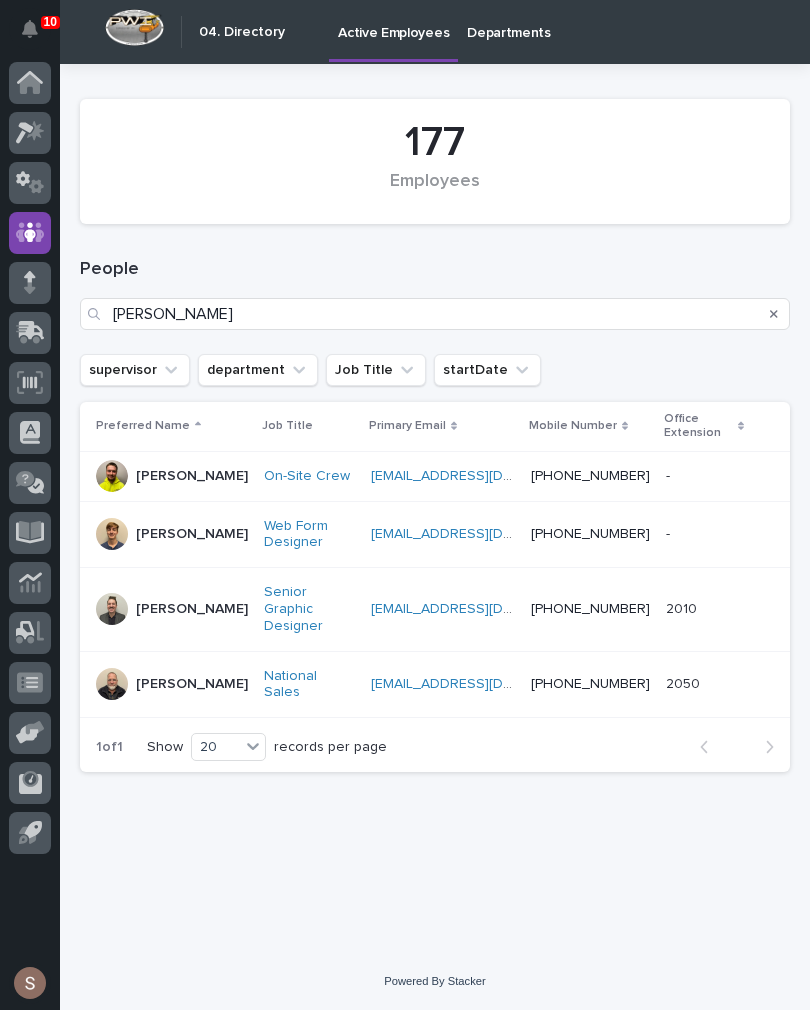 click on "supervisor department Job Title startDate" at bounding box center [435, 370] 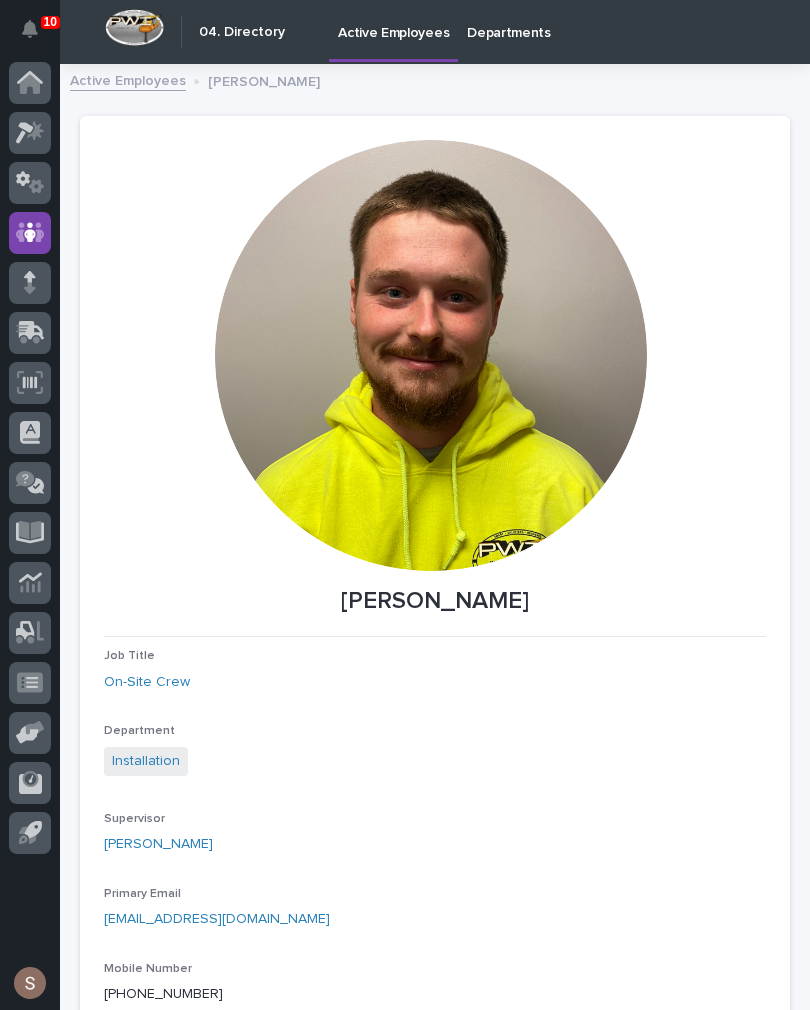 click at bounding box center [30, 83] 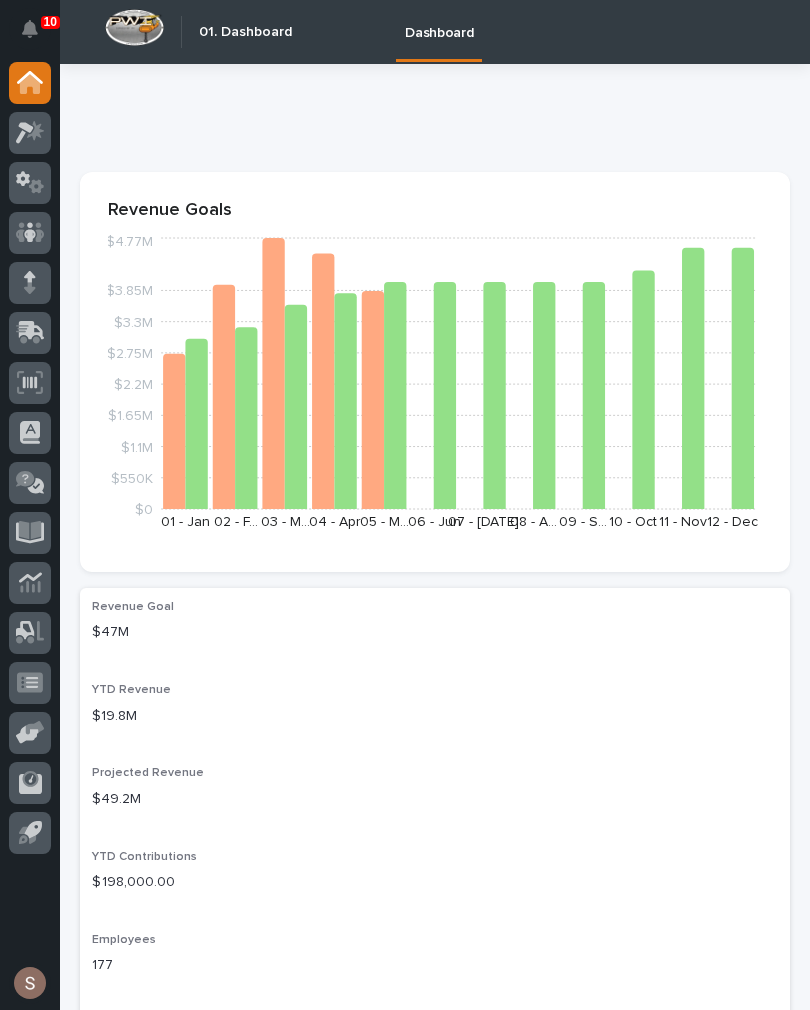 scroll, scrollTop: 0, scrollLeft: 0, axis: both 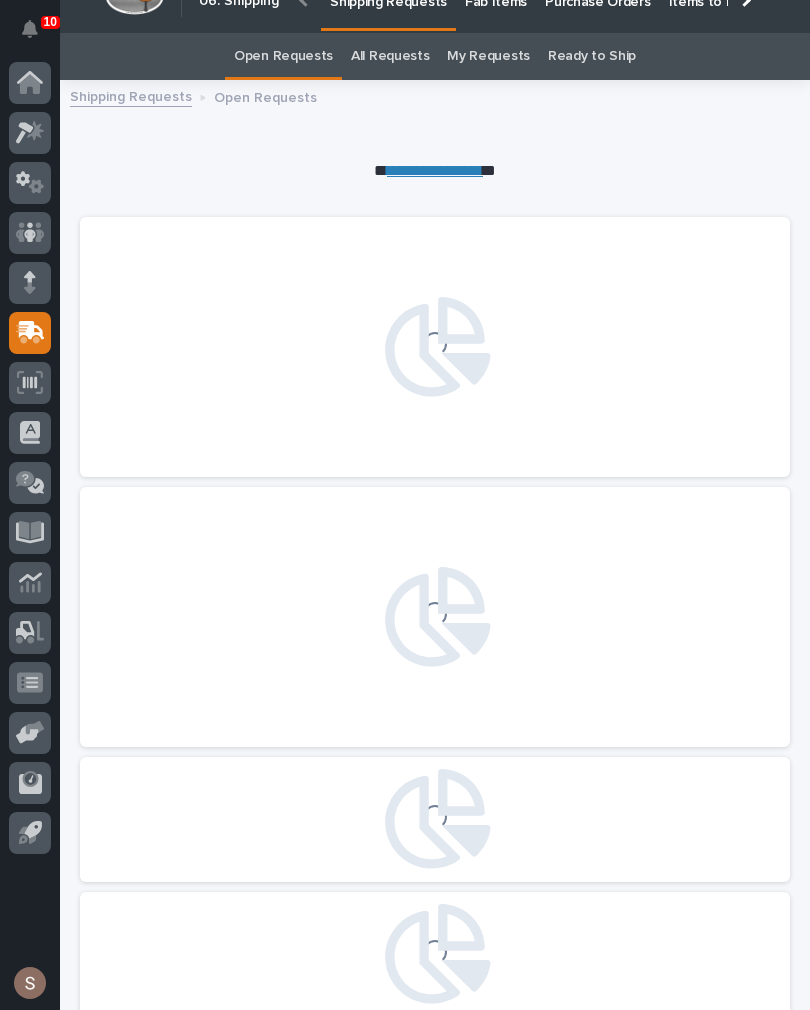 click at bounding box center [30, 333] 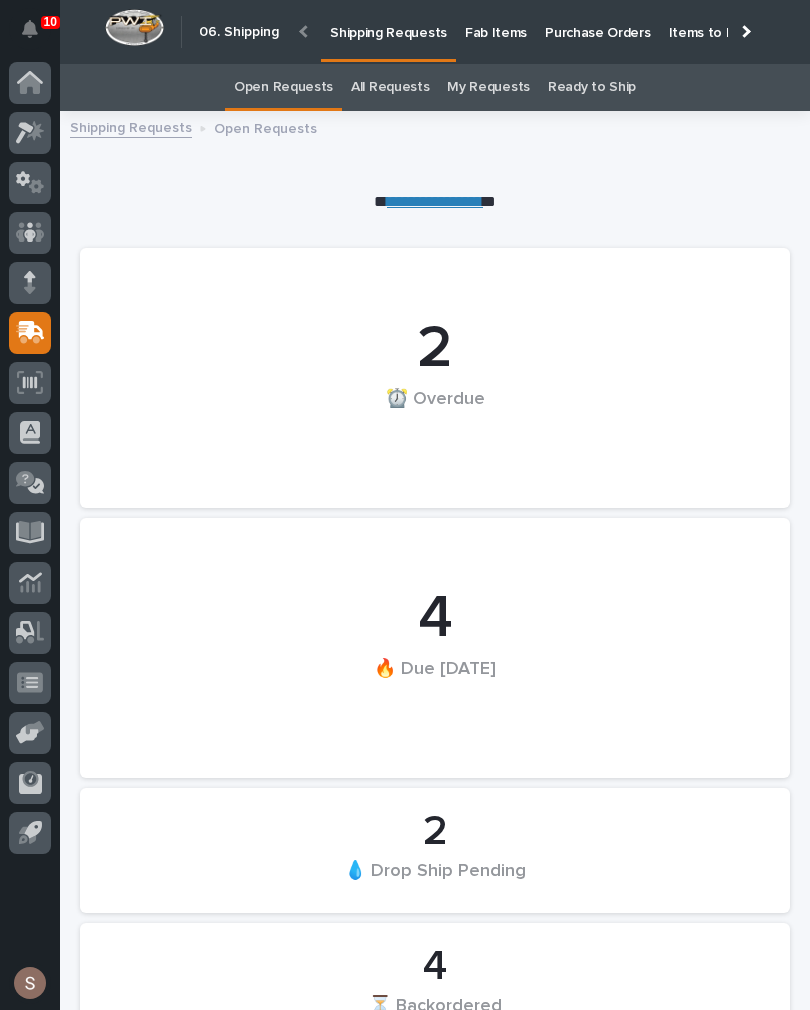 scroll, scrollTop: 0, scrollLeft: -137, axis: horizontal 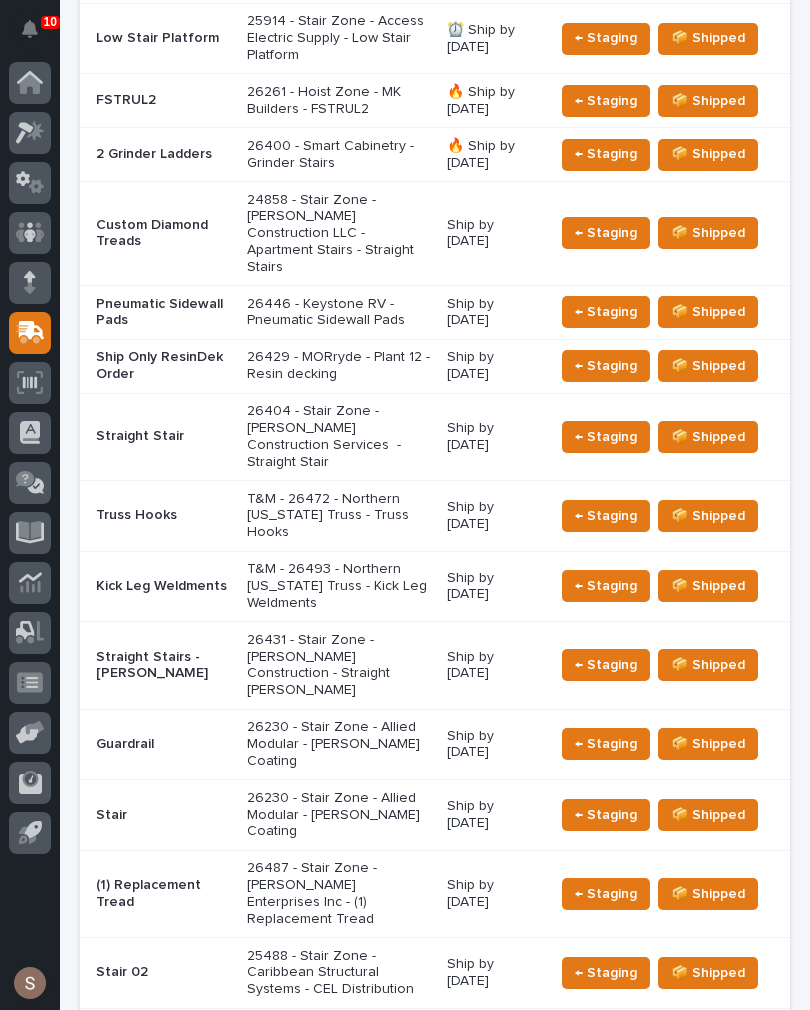 click on "T&M - 26472 - Northern [US_STATE] Truss - Truss Hooks" at bounding box center [339, 516] 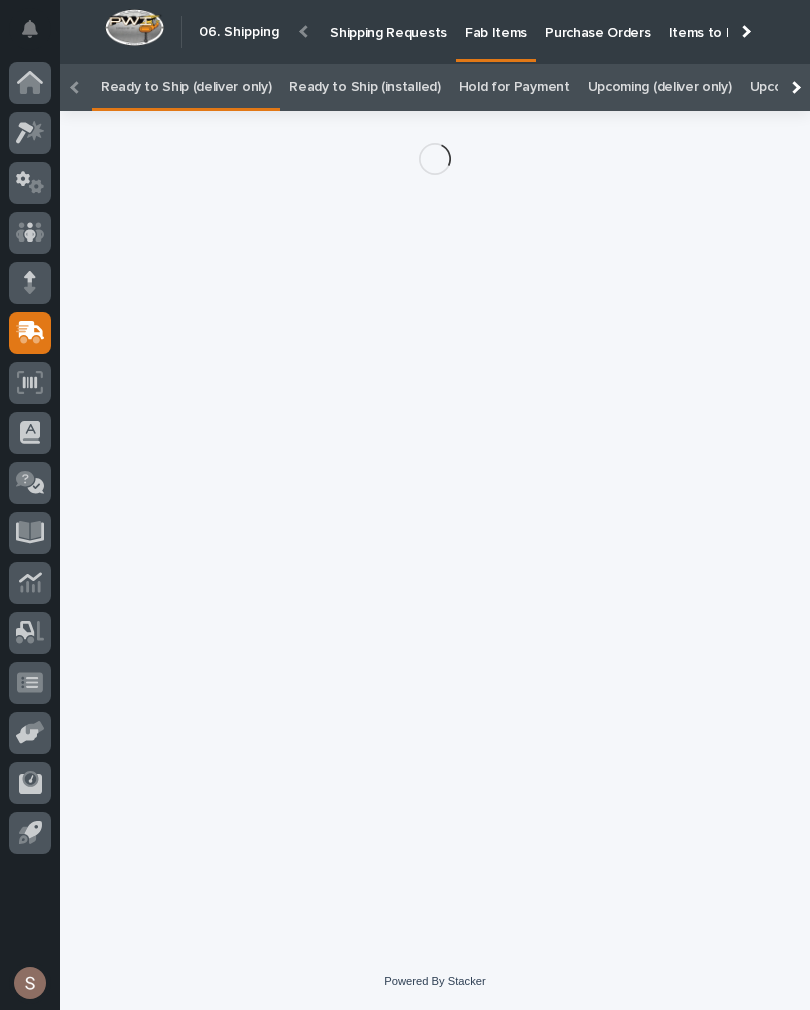 scroll, scrollTop: 0, scrollLeft: -46, axis: horizontal 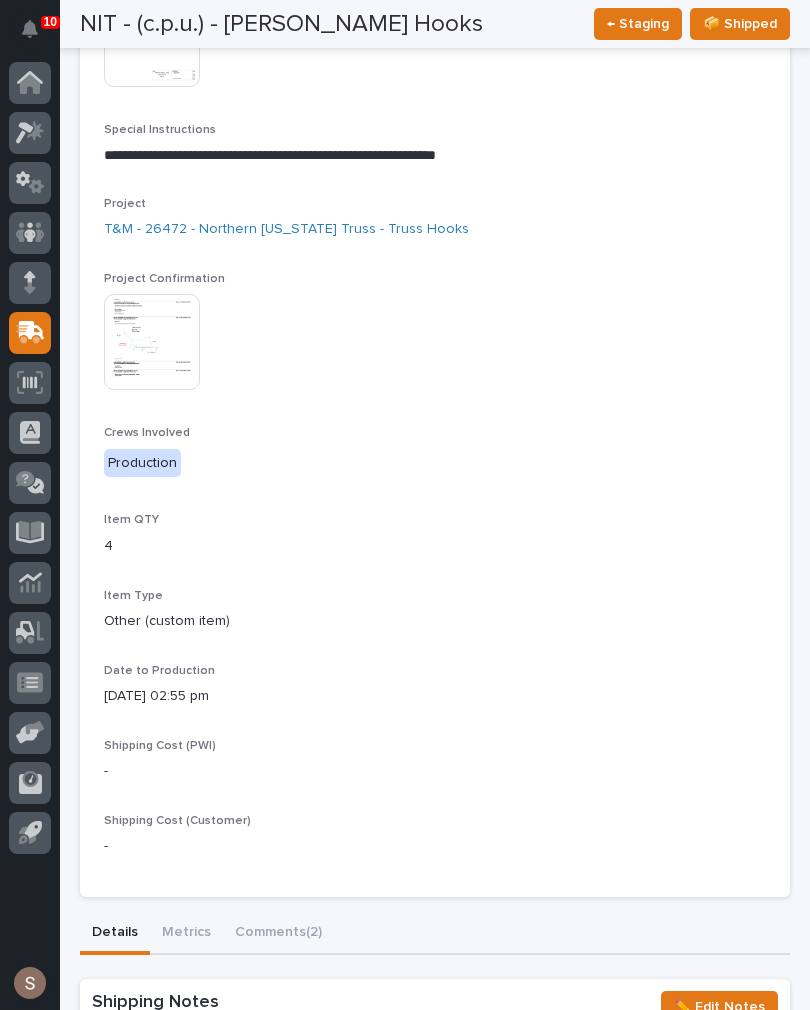 click on "📦 Shipped" at bounding box center [740, 24] 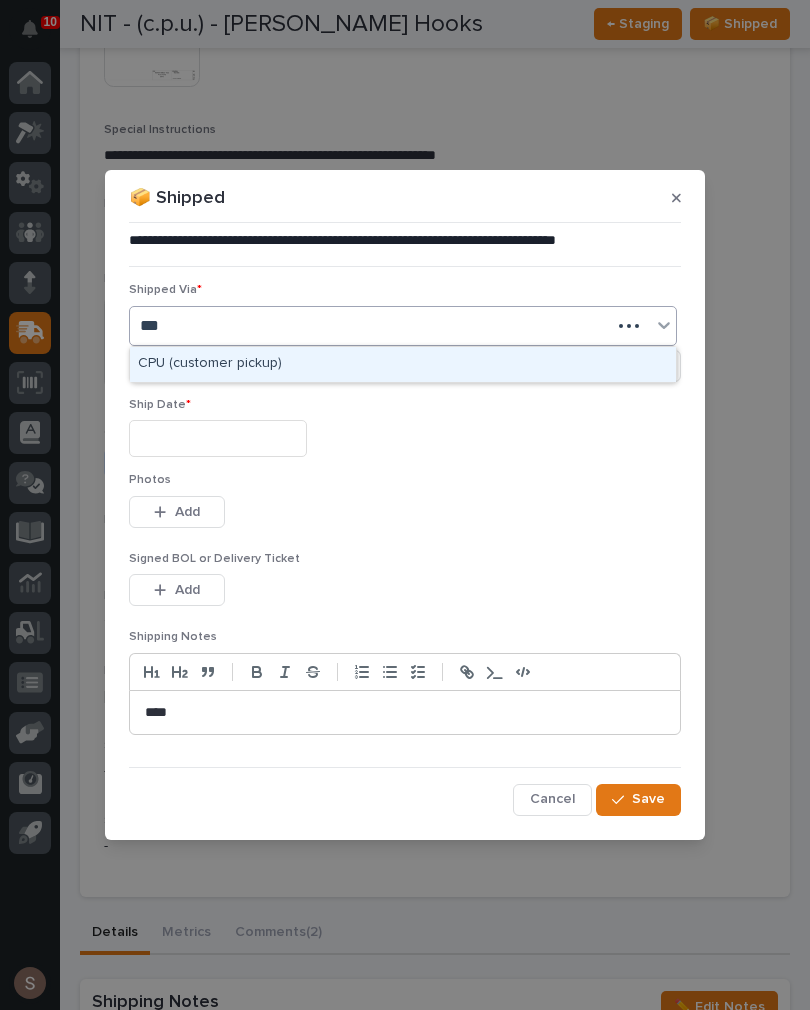 click on "CPU (customer pickup)" at bounding box center [403, 364] 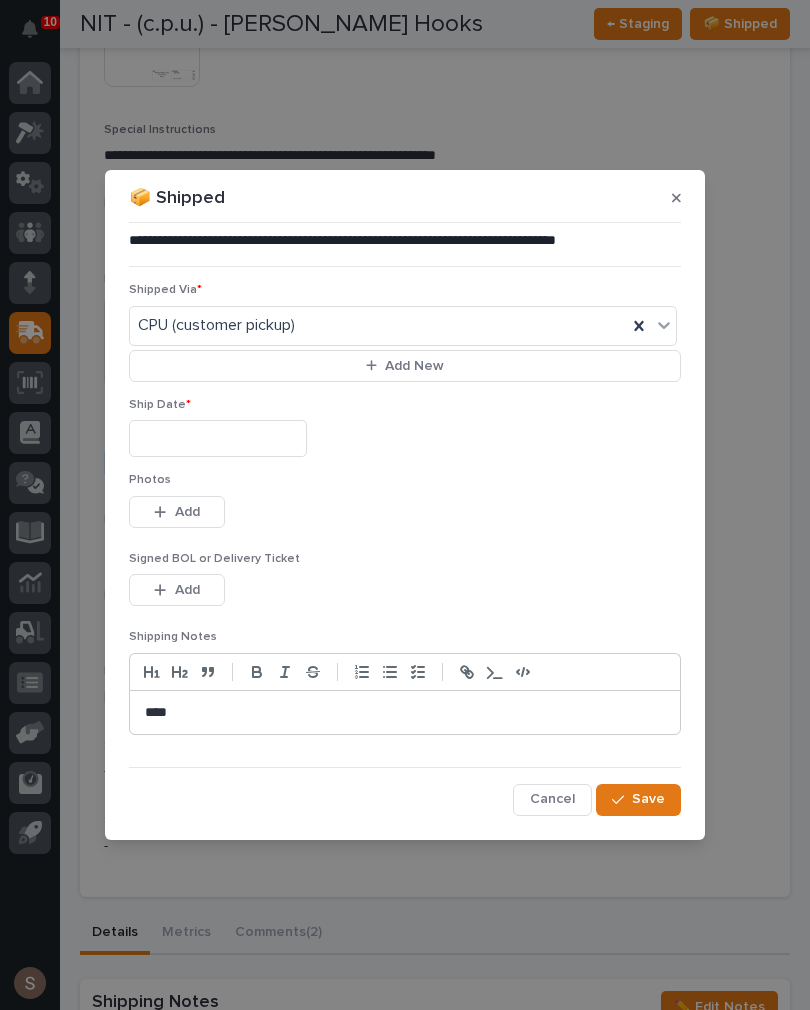 click at bounding box center (218, 438) 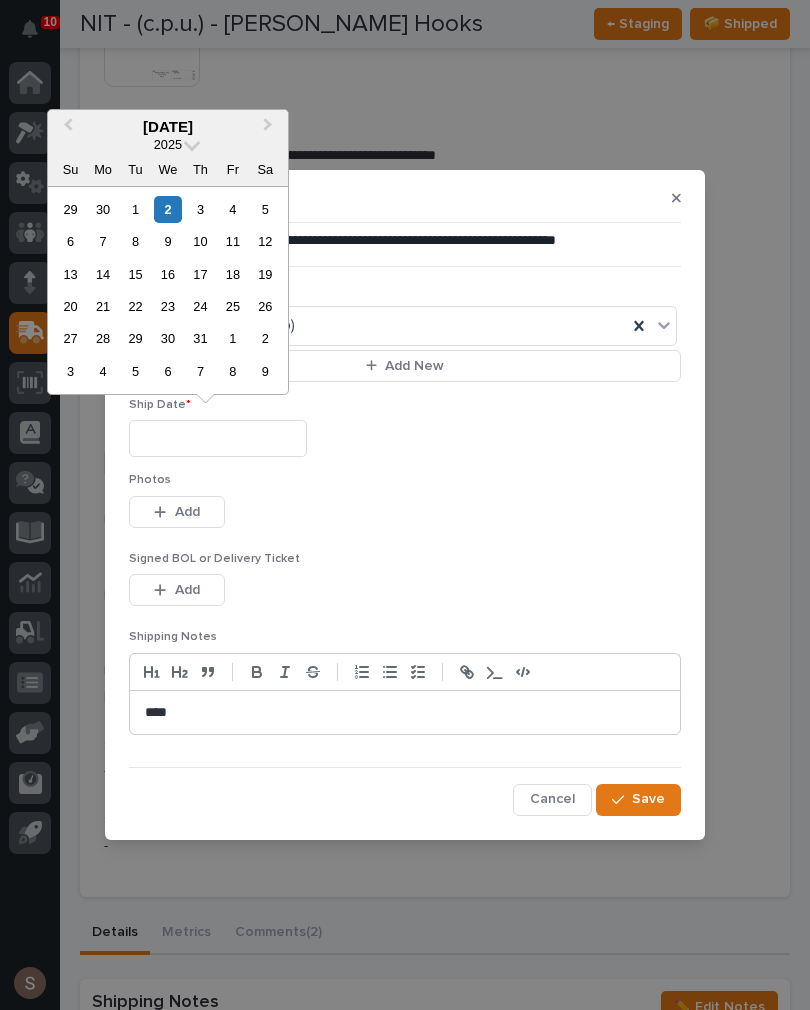 click on "2" at bounding box center (167, 209) 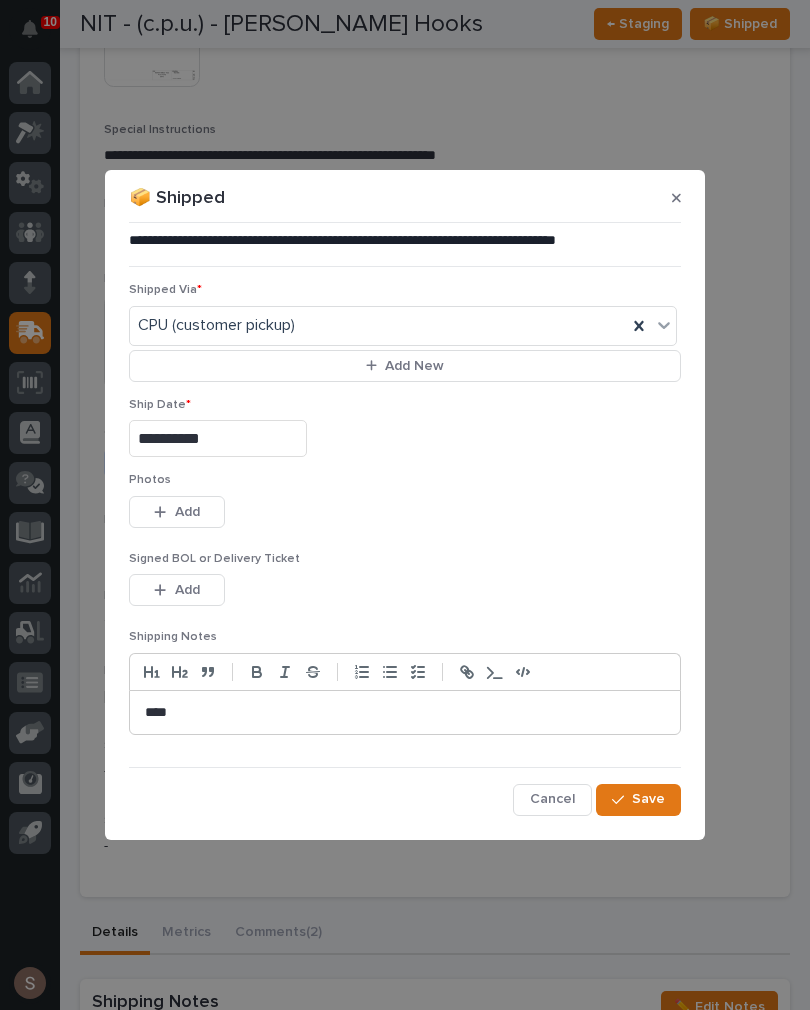 click on "Add" at bounding box center [177, 512] 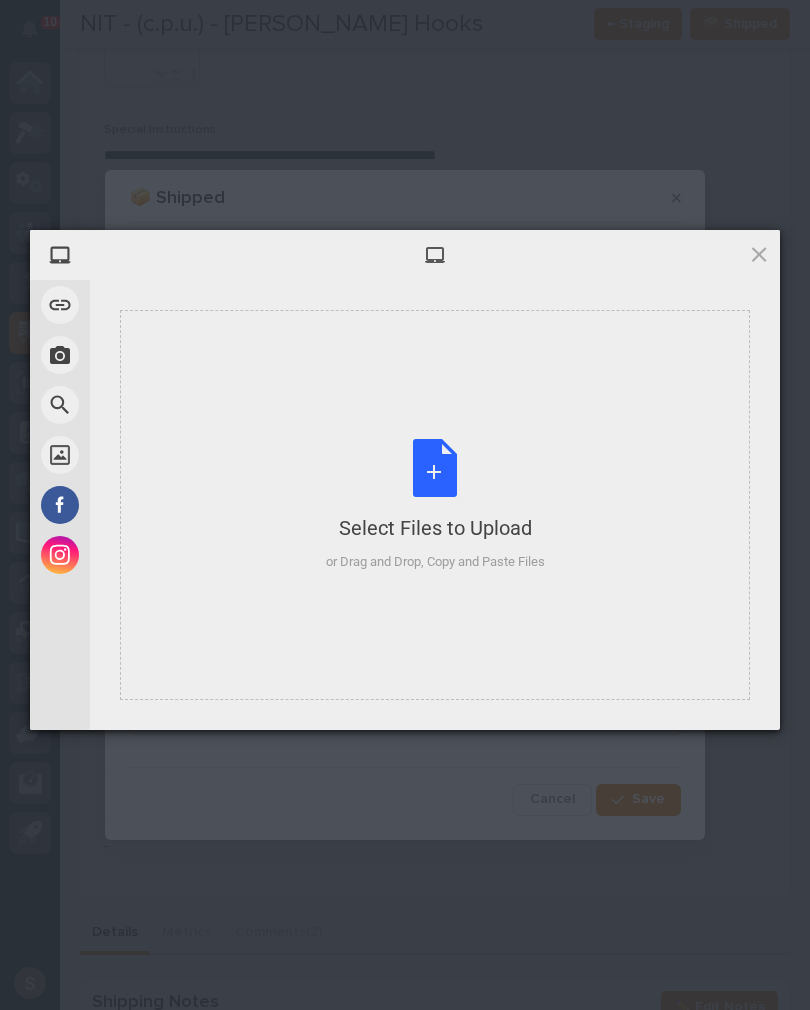 click on "Select Files to Upload
or Drag and Drop, Copy and Paste Files" at bounding box center (435, 505) 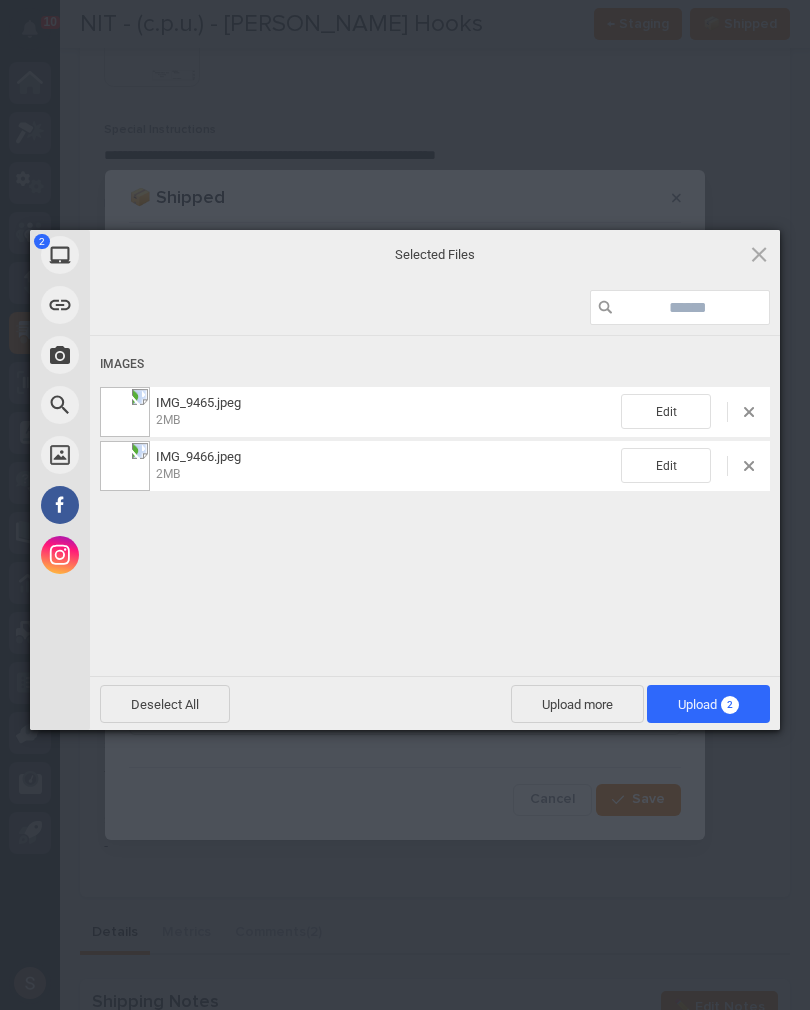 click on "2" at bounding box center (730, 705) 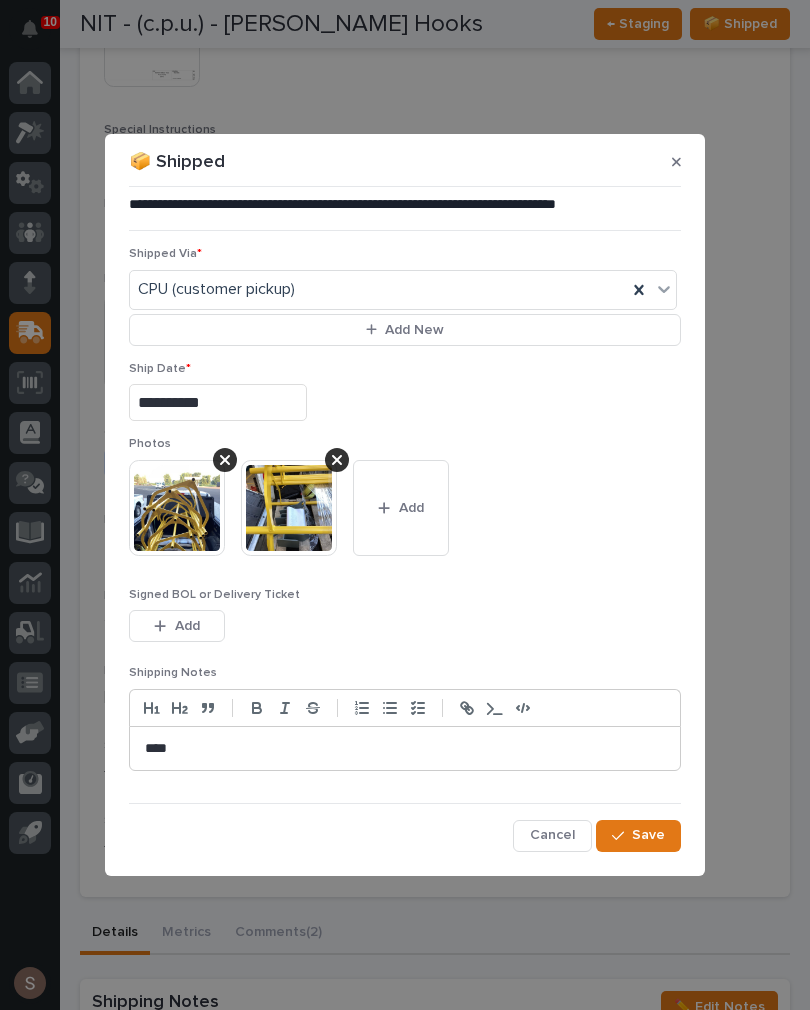 click on "Save" at bounding box center [638, 836] 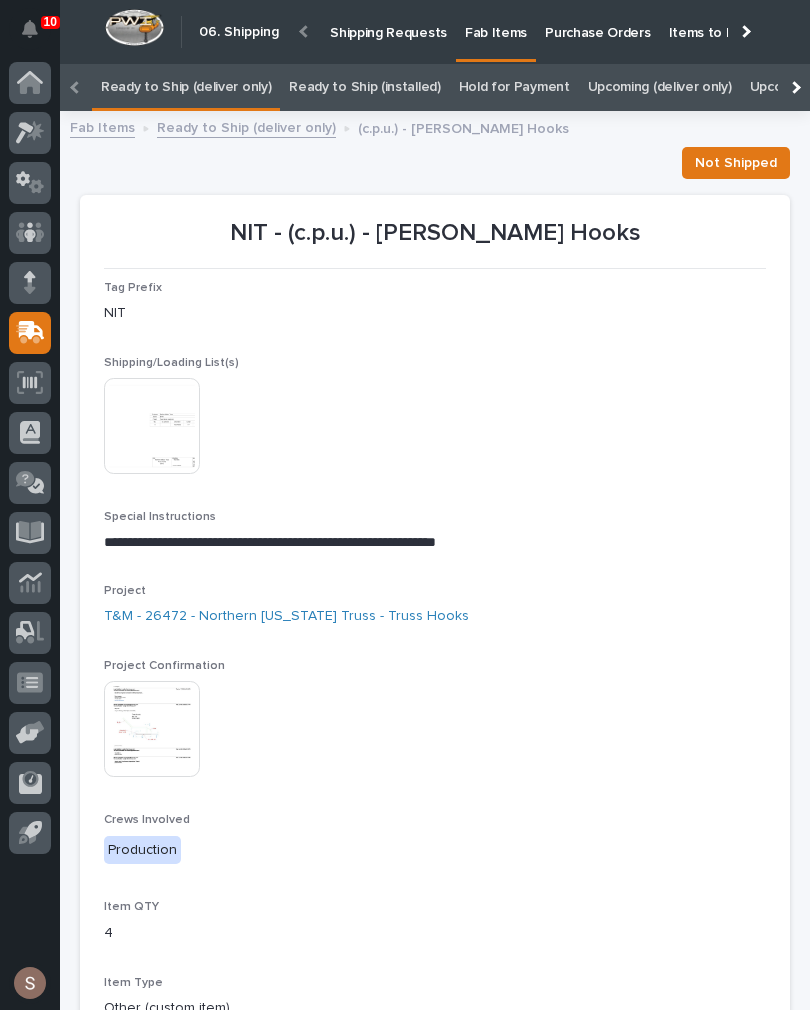 scroll, scrollTop: 0, scrollLeft: 0, axis: both 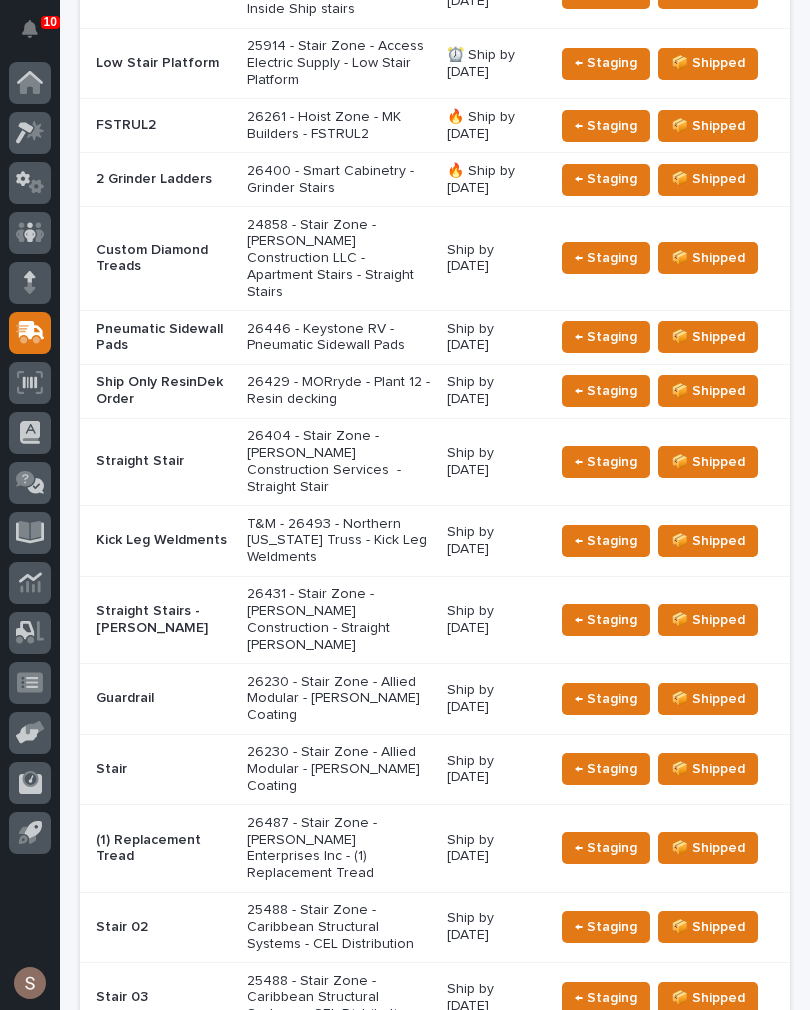 click on "Kick Leg Weldments" at bounding box center (159, 541) 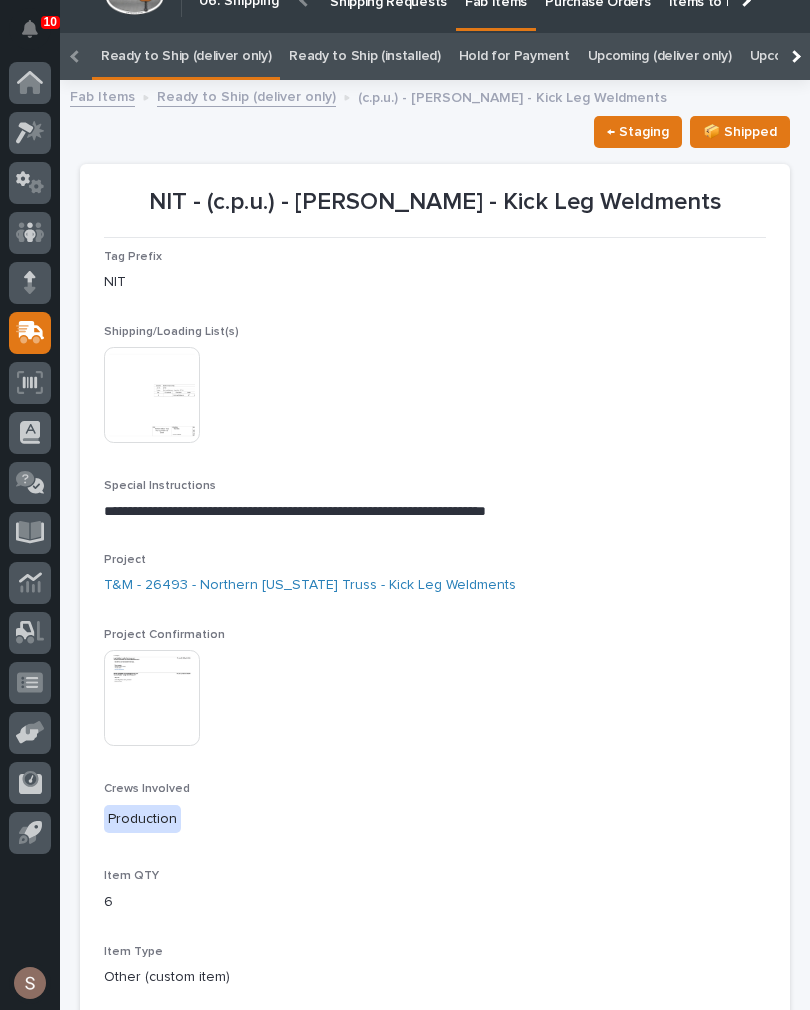 click on "📦 Shipped" at bounding box center (740, 132) 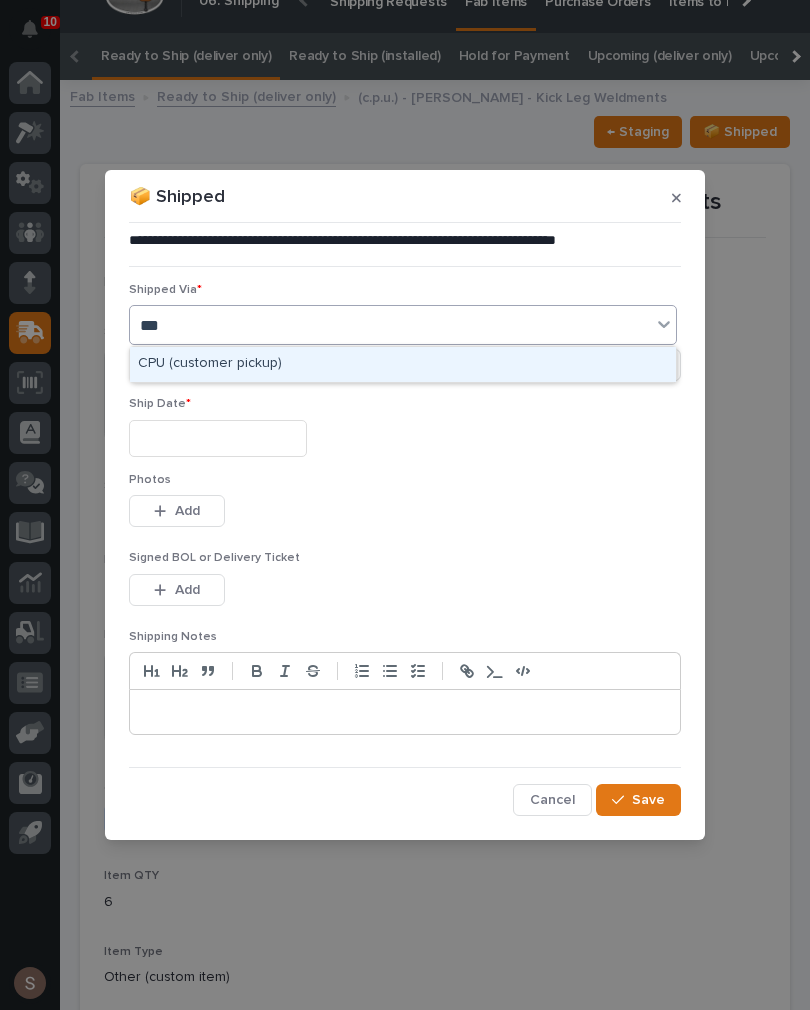 click on "CPU (customer pickup)" at bounding box center [403, 364] 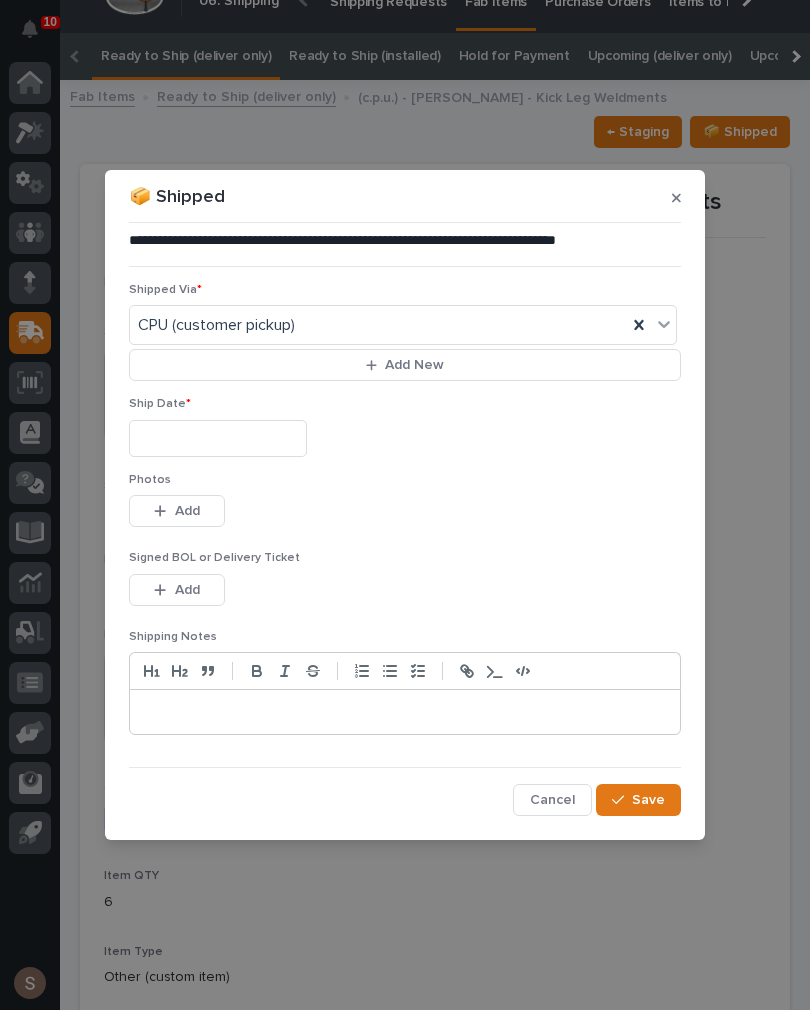 click at bounding box center (218, 438) 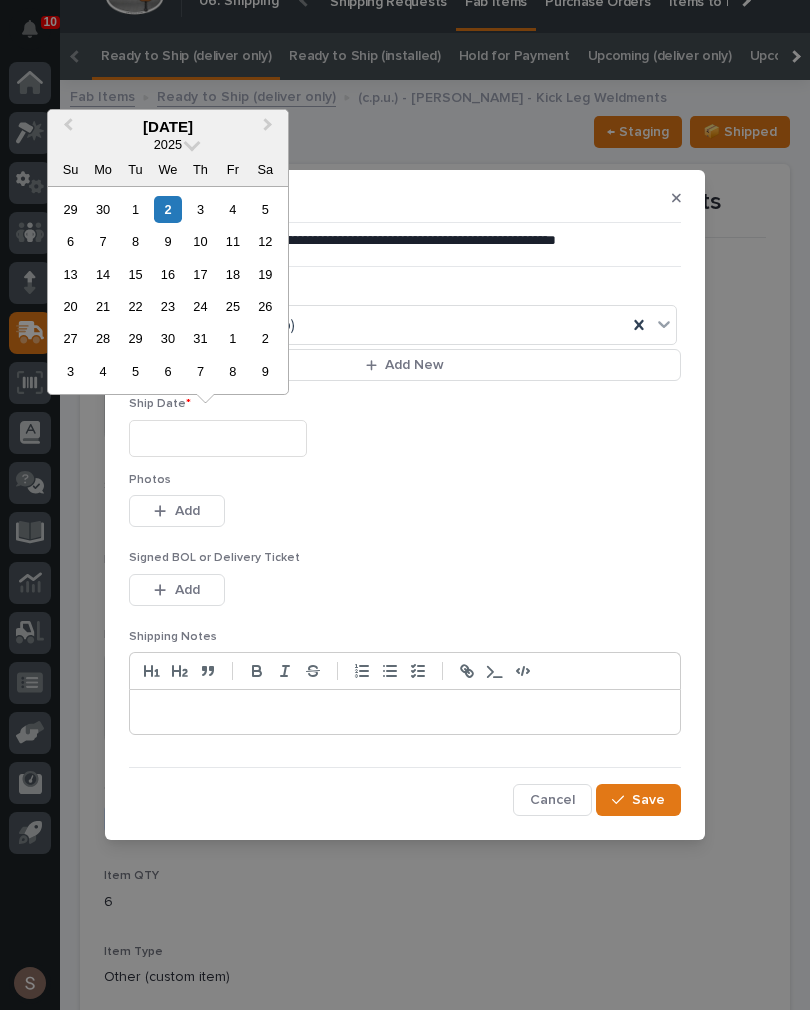 click on "2" at bounding box center (167, 209) 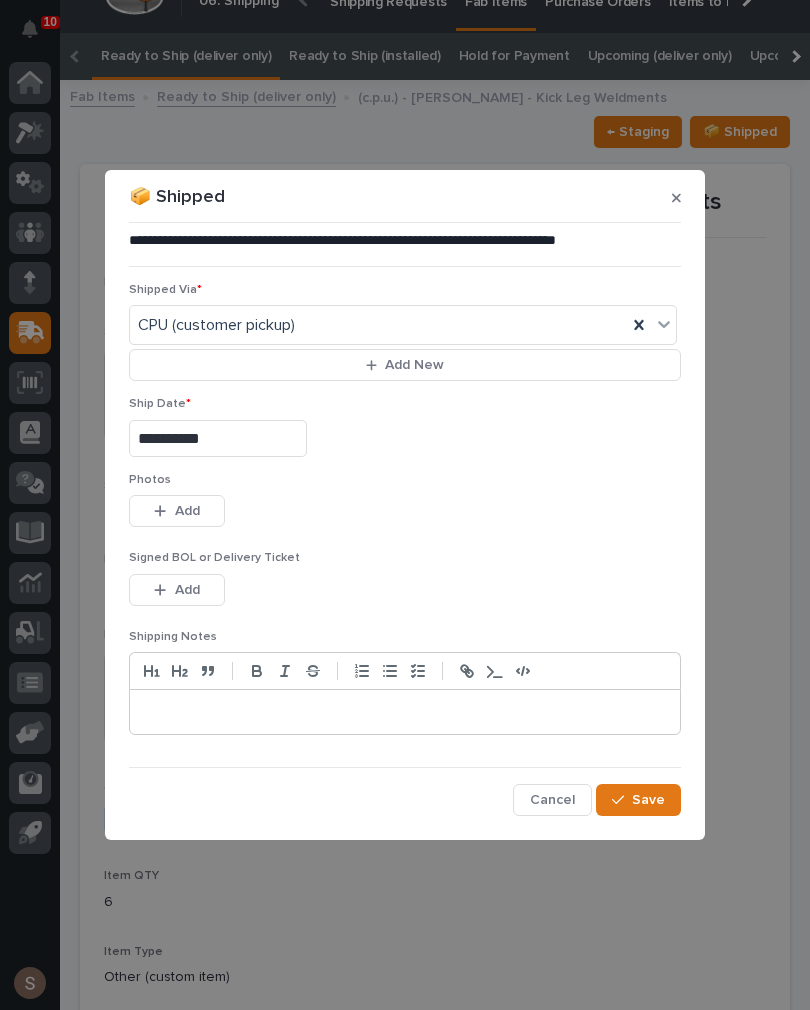 click 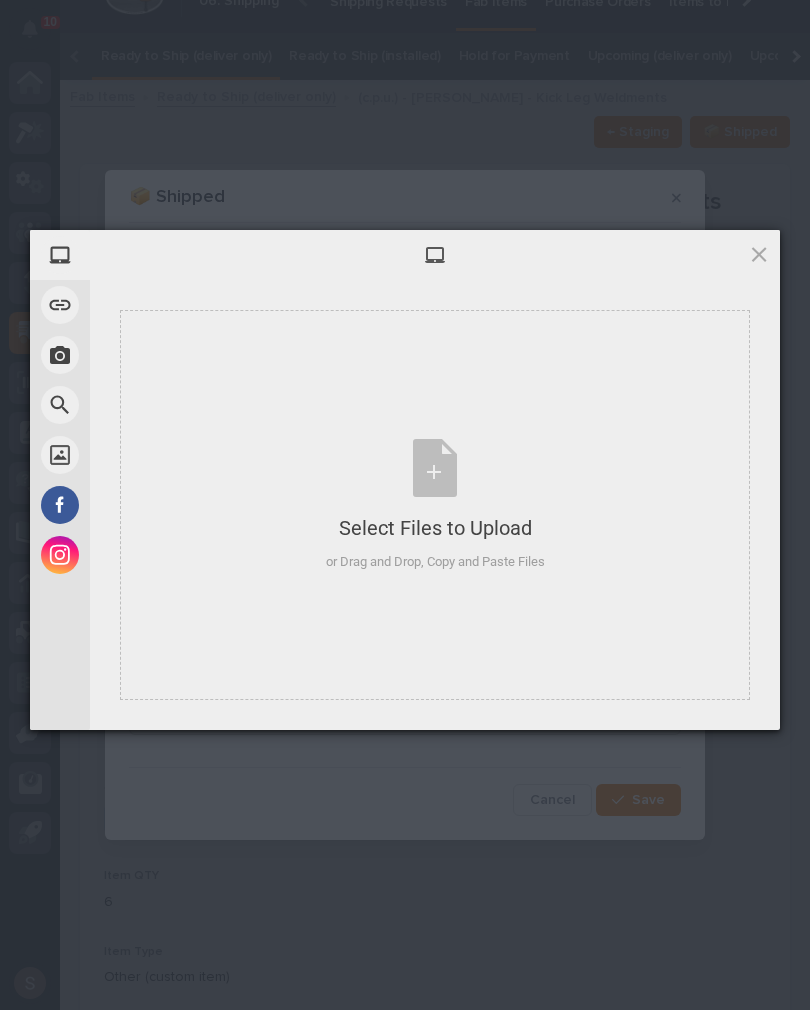 click on "Select Files to Upload" at bounding box center (435, 528) 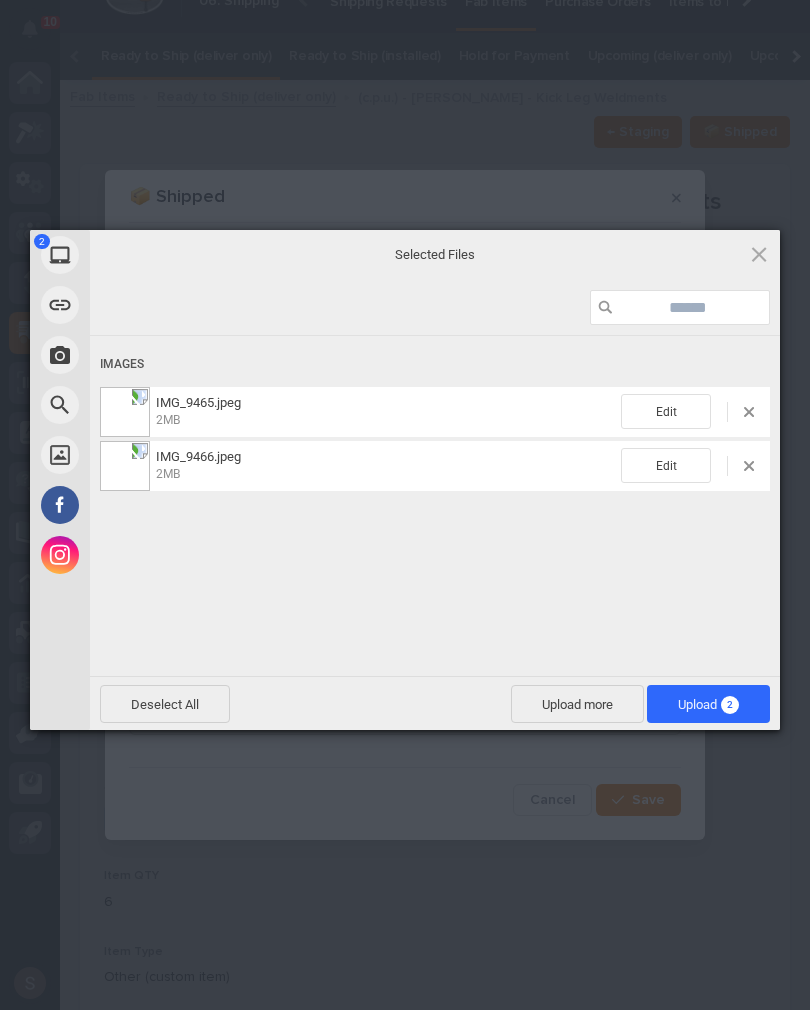 click on "Upload
2" at bounding box center [708, 704] 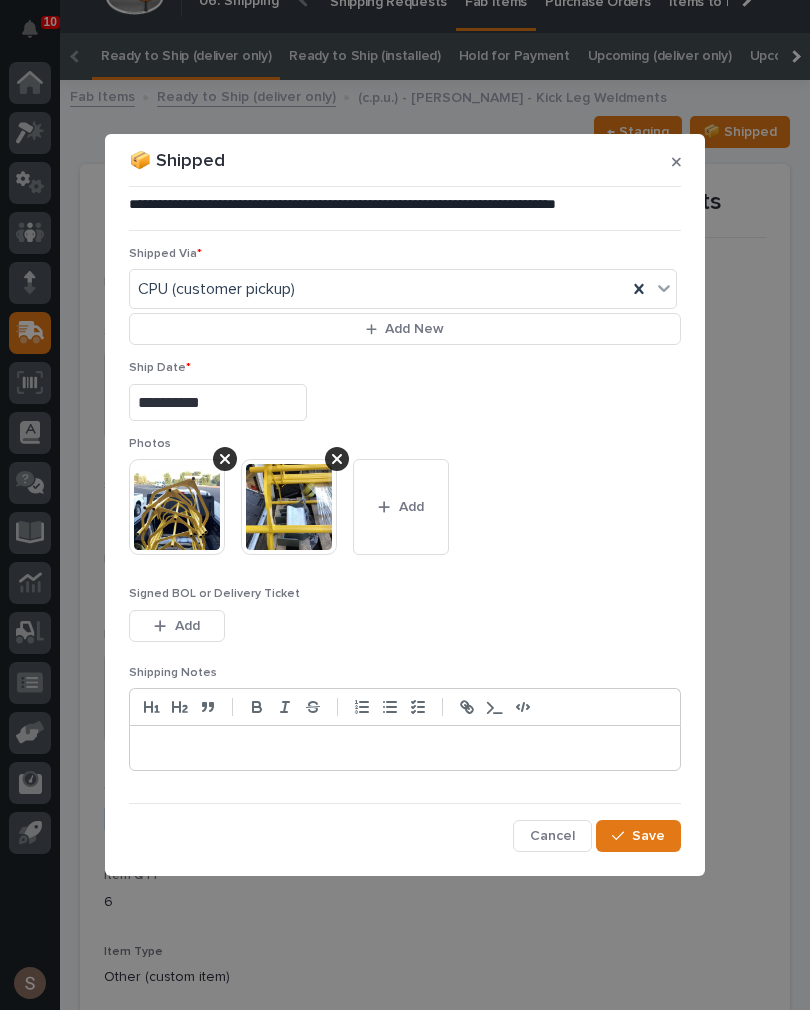 click on "Save" at bounding box center (648, 836) 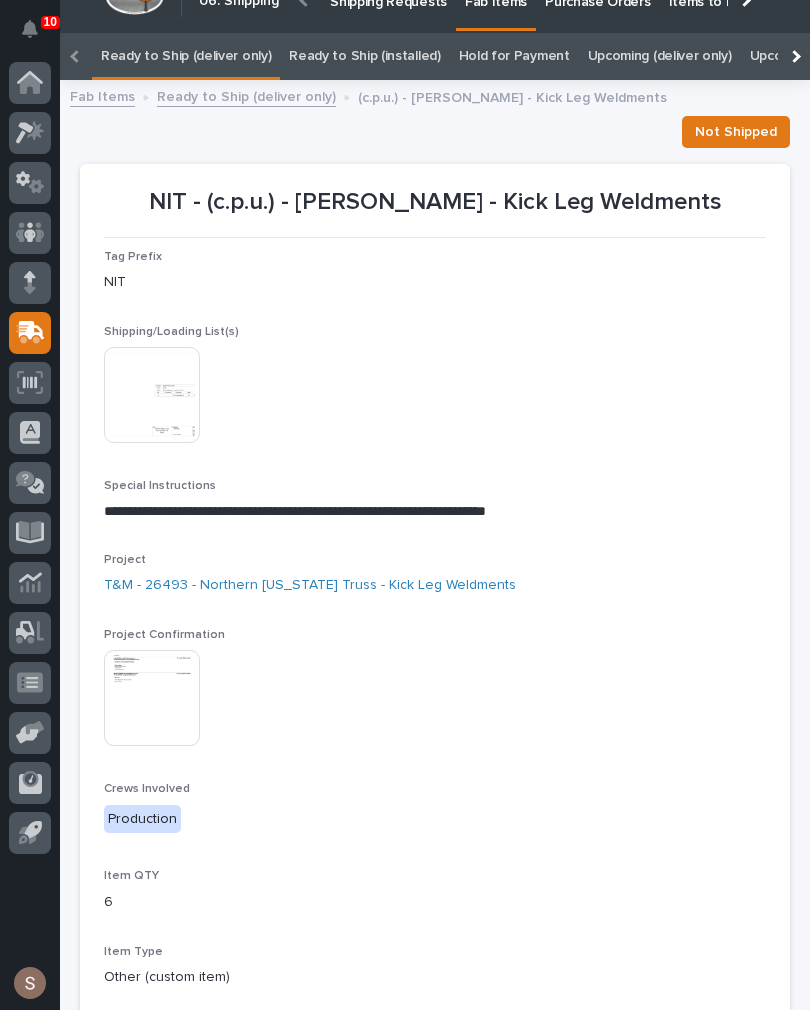 click on "Ready to Ship (deliver only)" at bounding box center [186, 56] 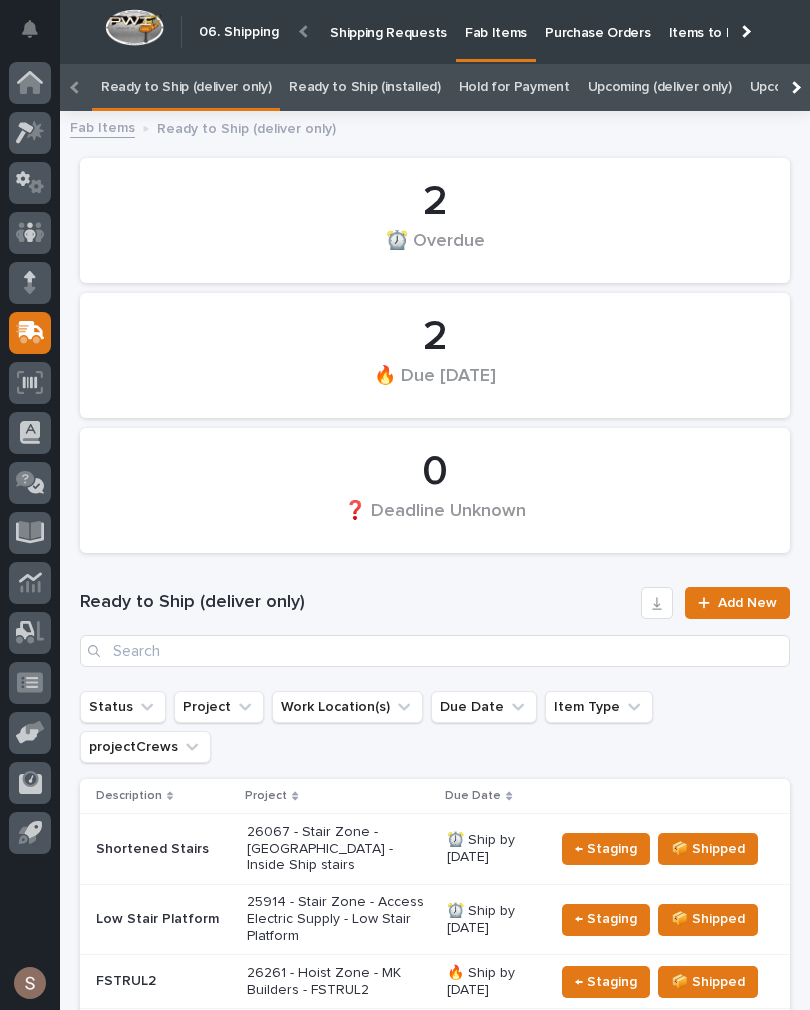scroll, scrollTop: 19, scrollLeft: 0, axis: vertical 